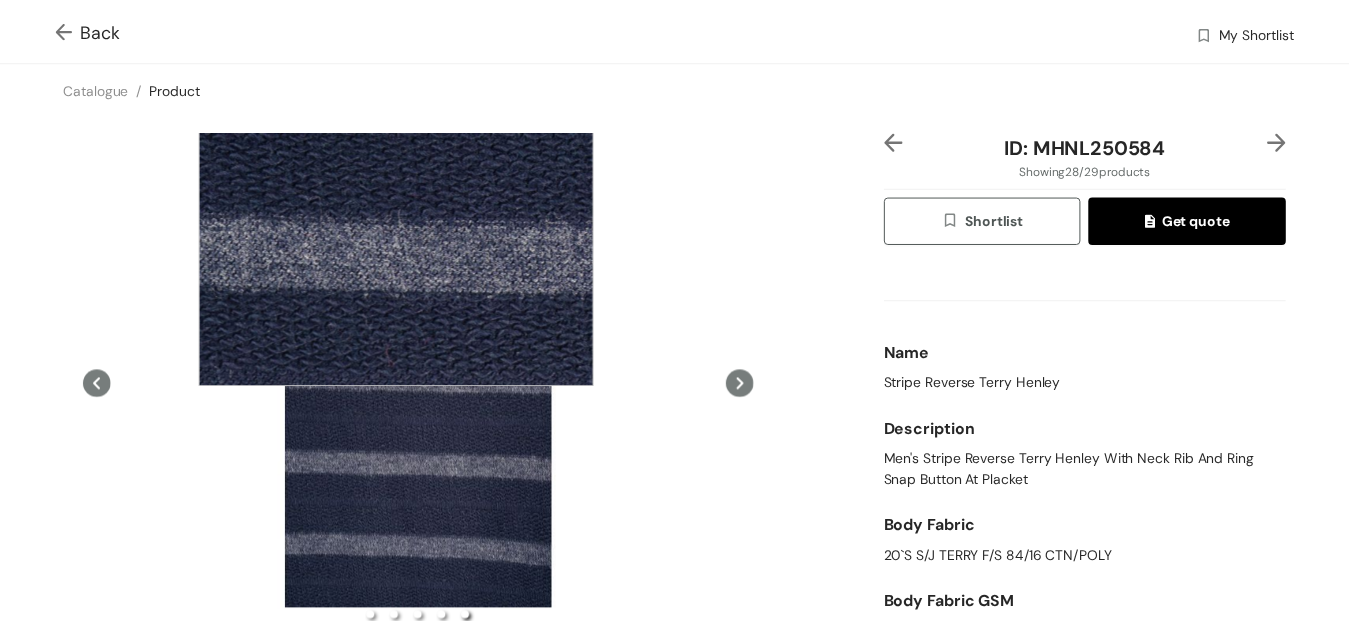 scroll, scrollTop: 0, scrollLeft: 0, axis: both 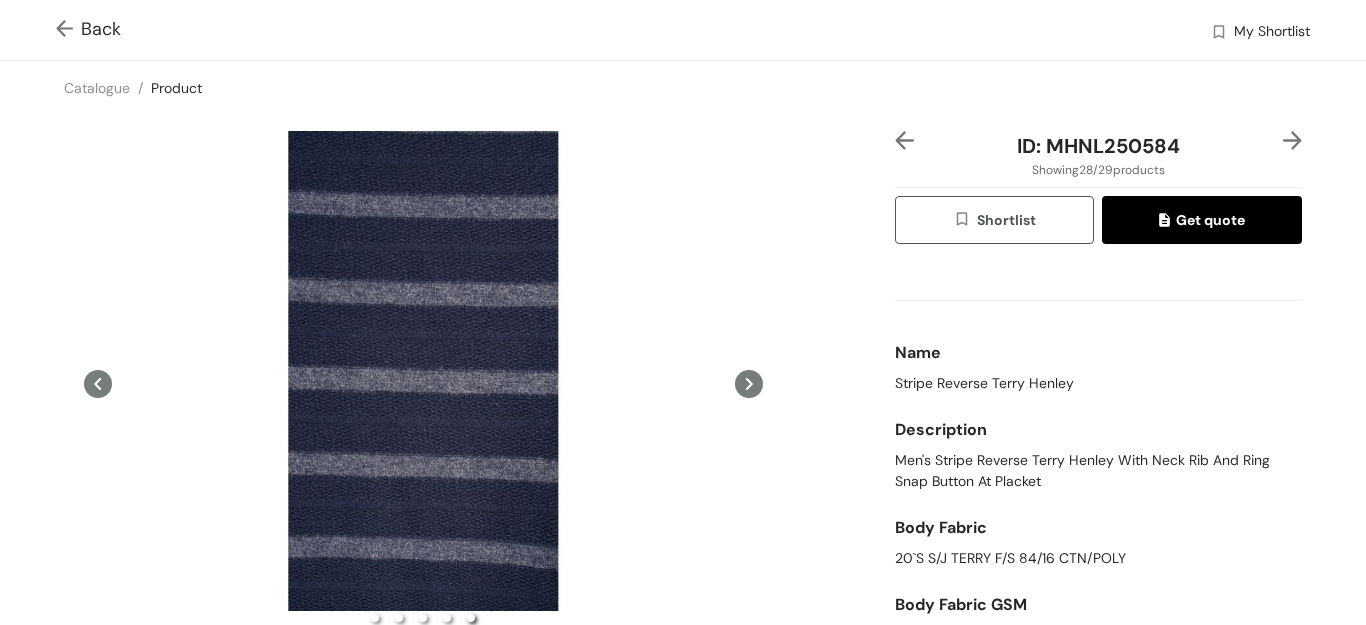 click on "Back" at bounding box center [88, 29] 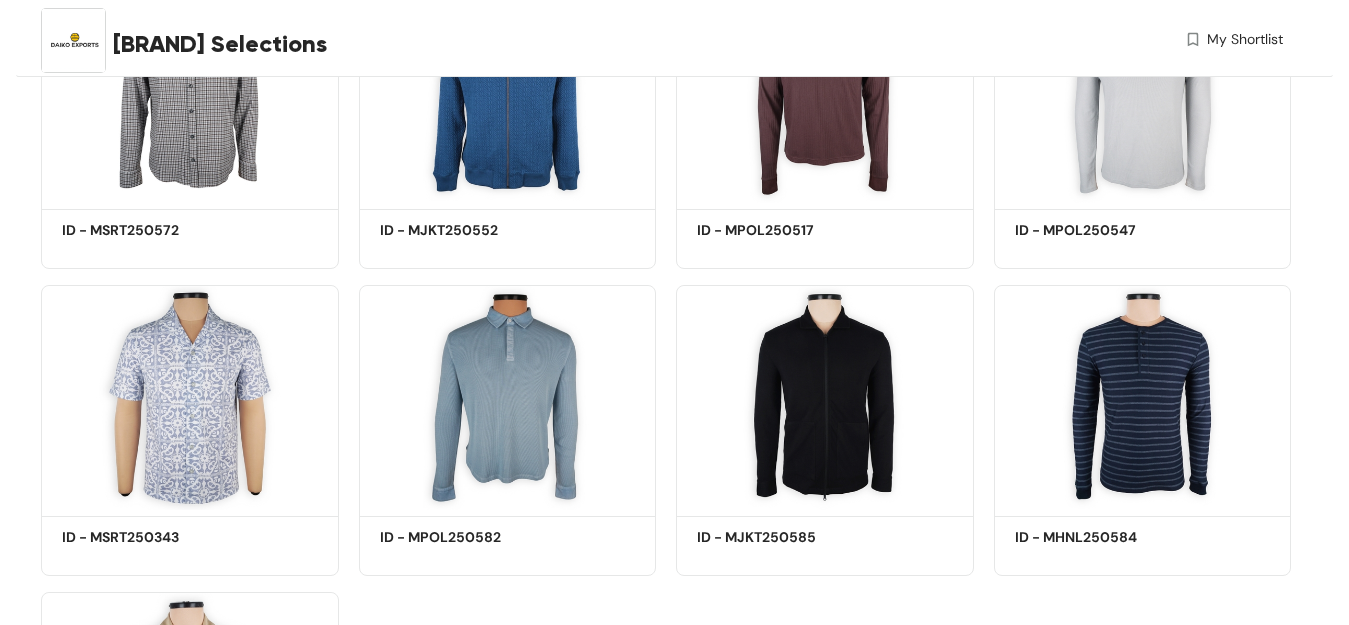 scroll, scrollTop: 2142, scrollLeft: 0, axis: vertical 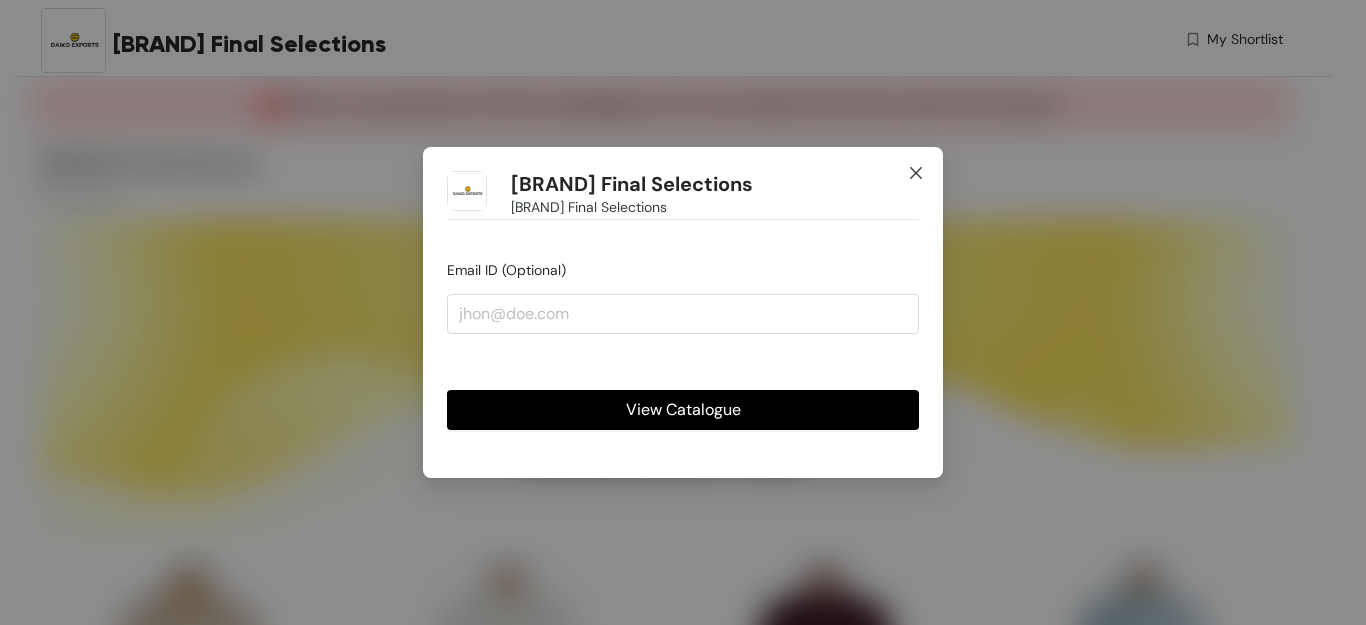 click at bounding box center [916, 174] 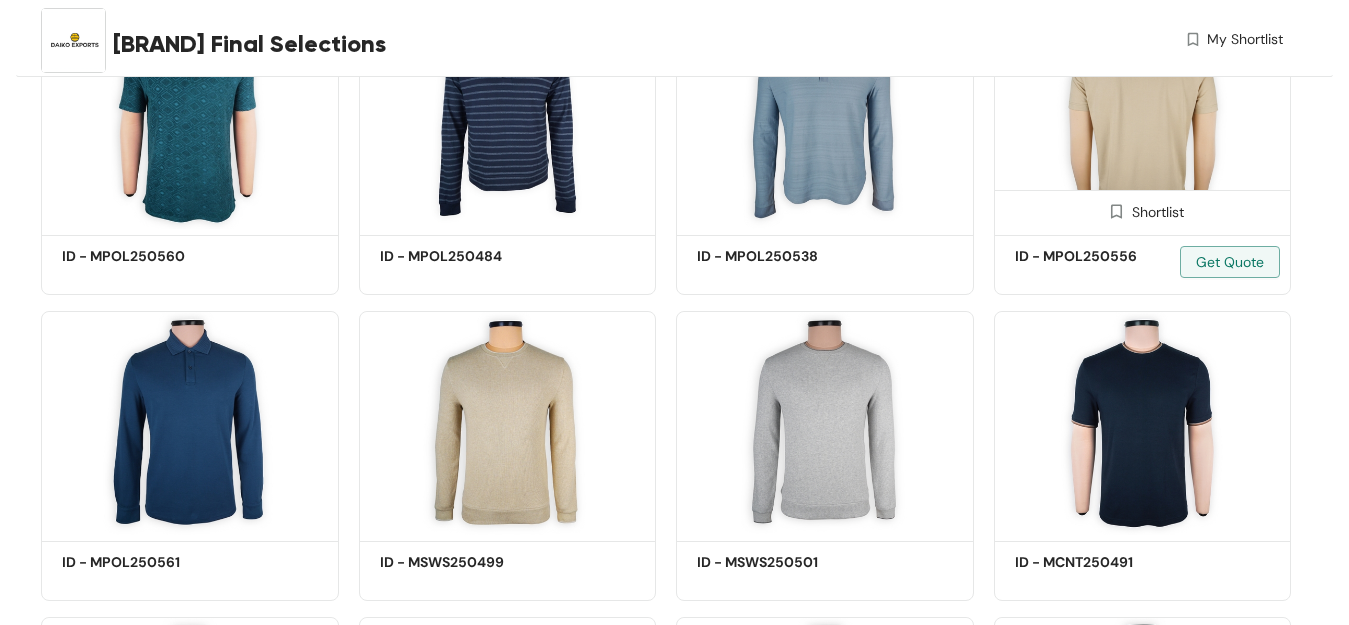 scroll, scrollTop: 1500, scrollLeft: 0, axis: vertical 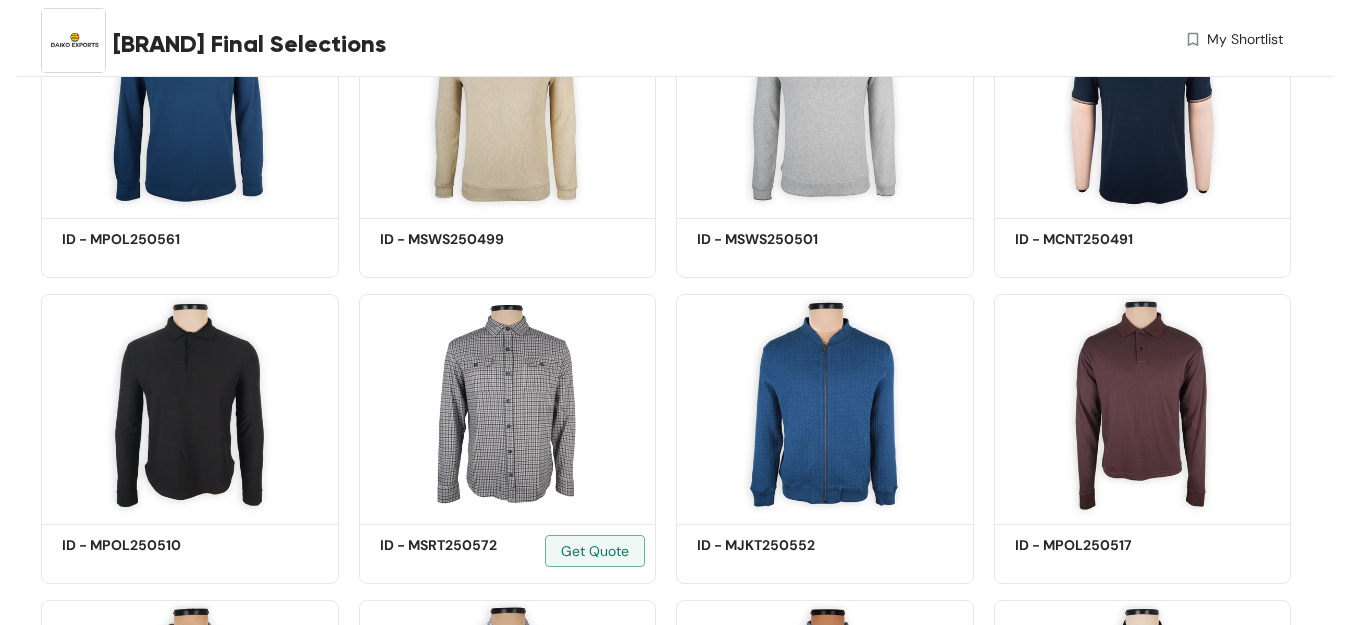 drag, startPoint x: 1177, startPoint y: 491, endPoint x: 663, endPoint y: 291, distance: 551.5397 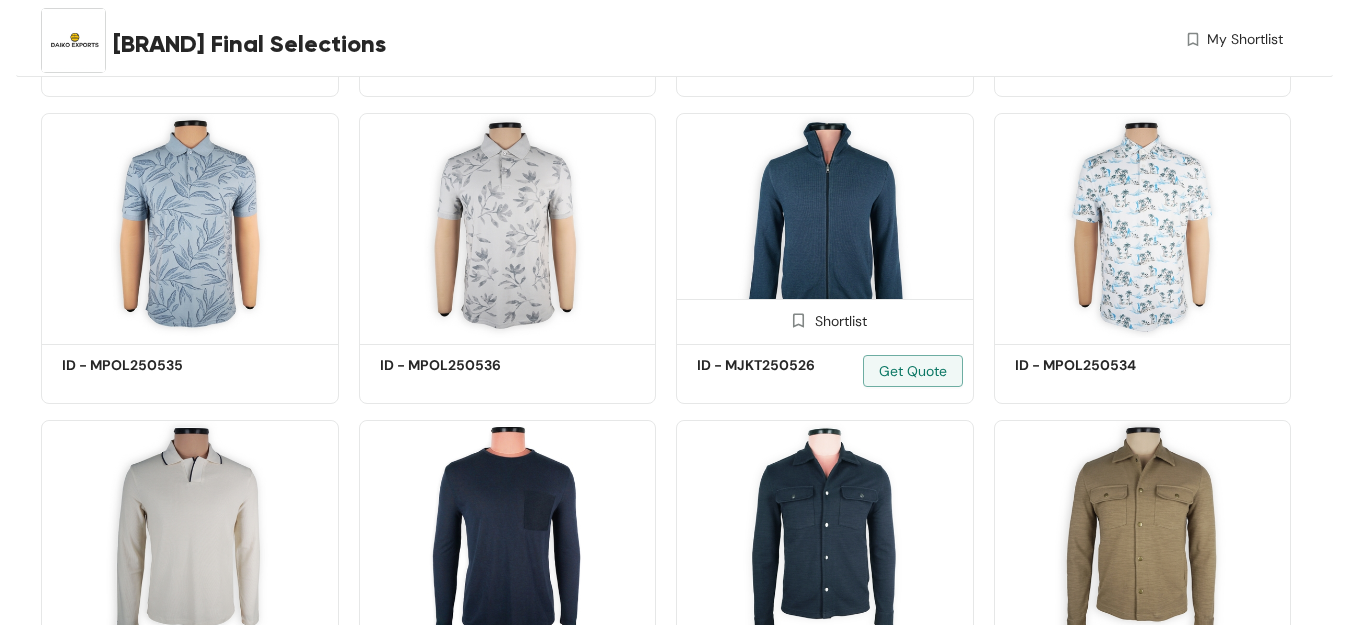scroll, scrollTop: 800, scrollLeft: 0, axis: vertical 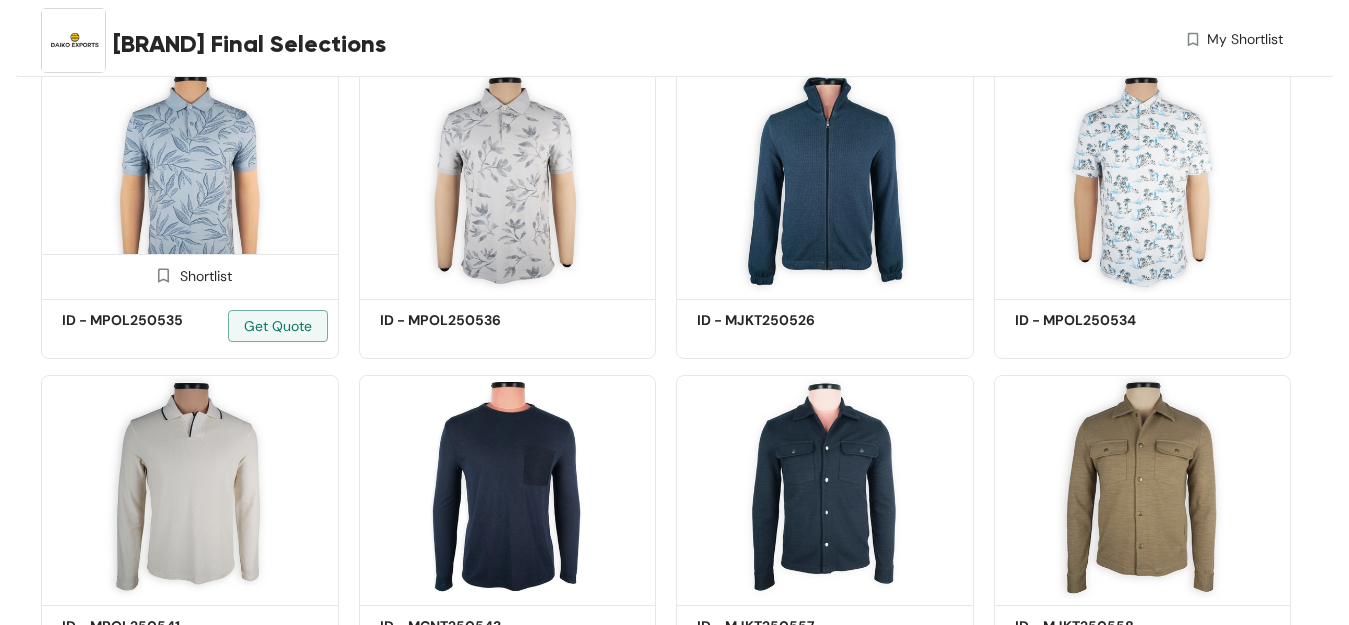click at bounding box center (190, 180) 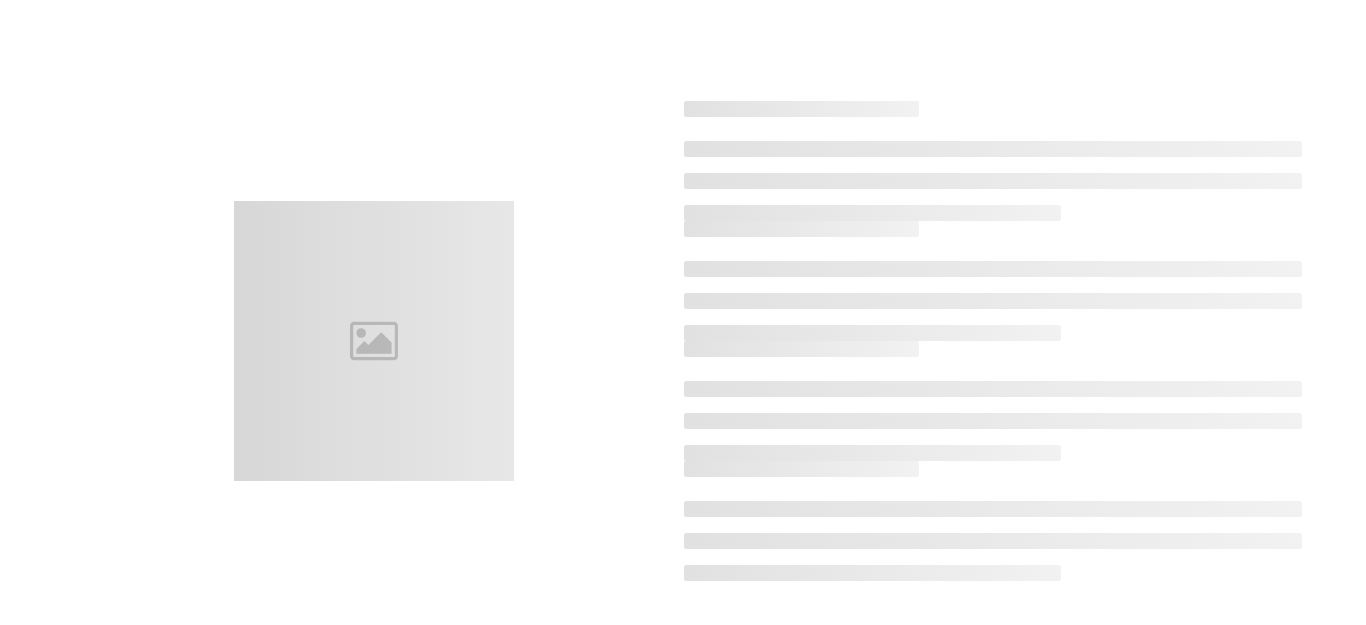 scroll, scrollTop: 0, scrollLeft: 0, axis: both 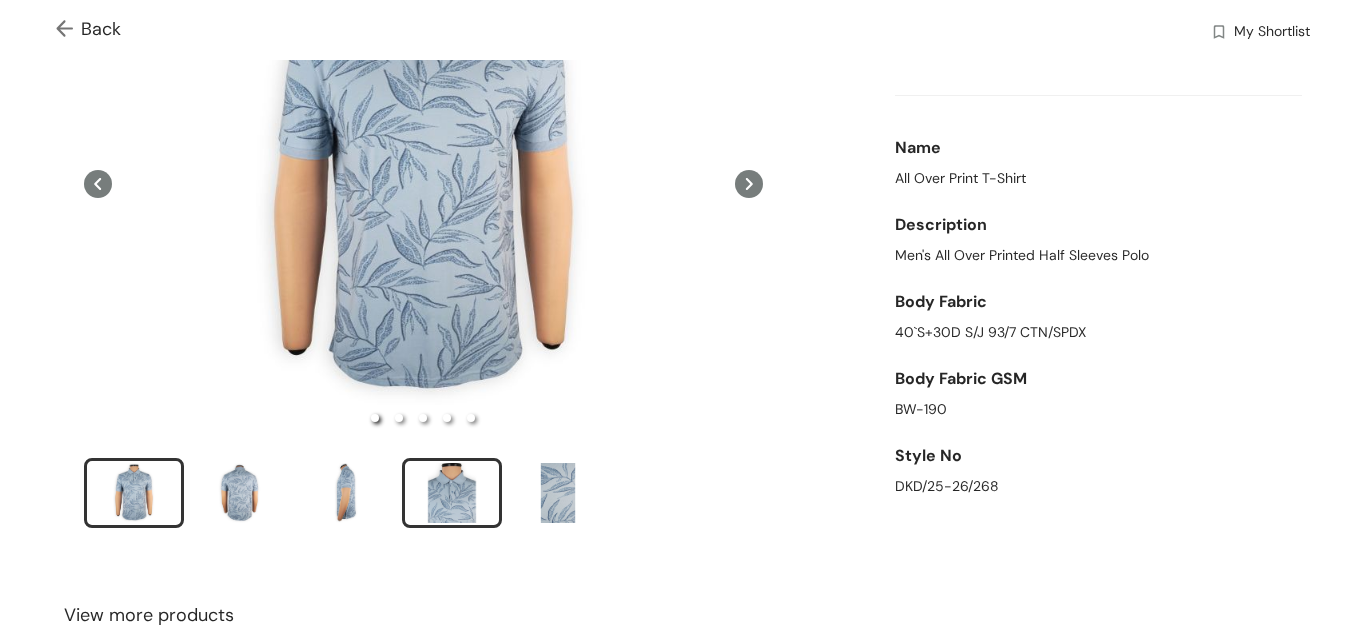 click at bounding box center (452, 493) 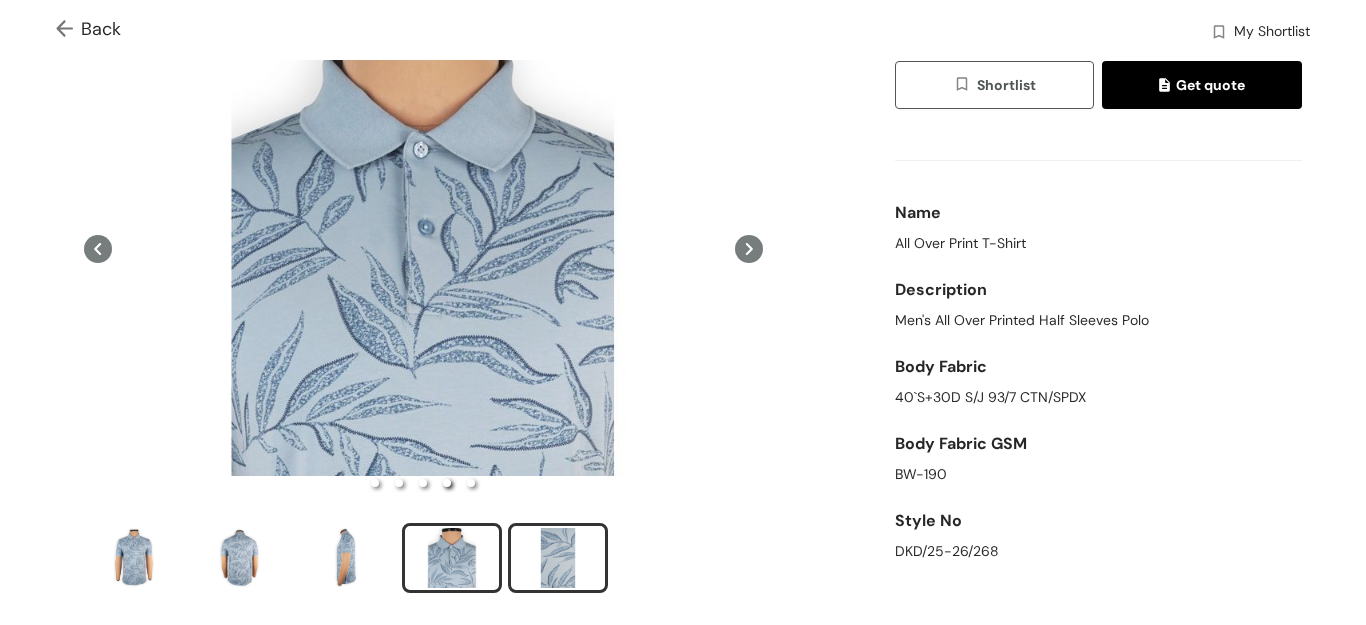 scroll, scrollTop: 100, scrollLeft: 0, axis: vertical 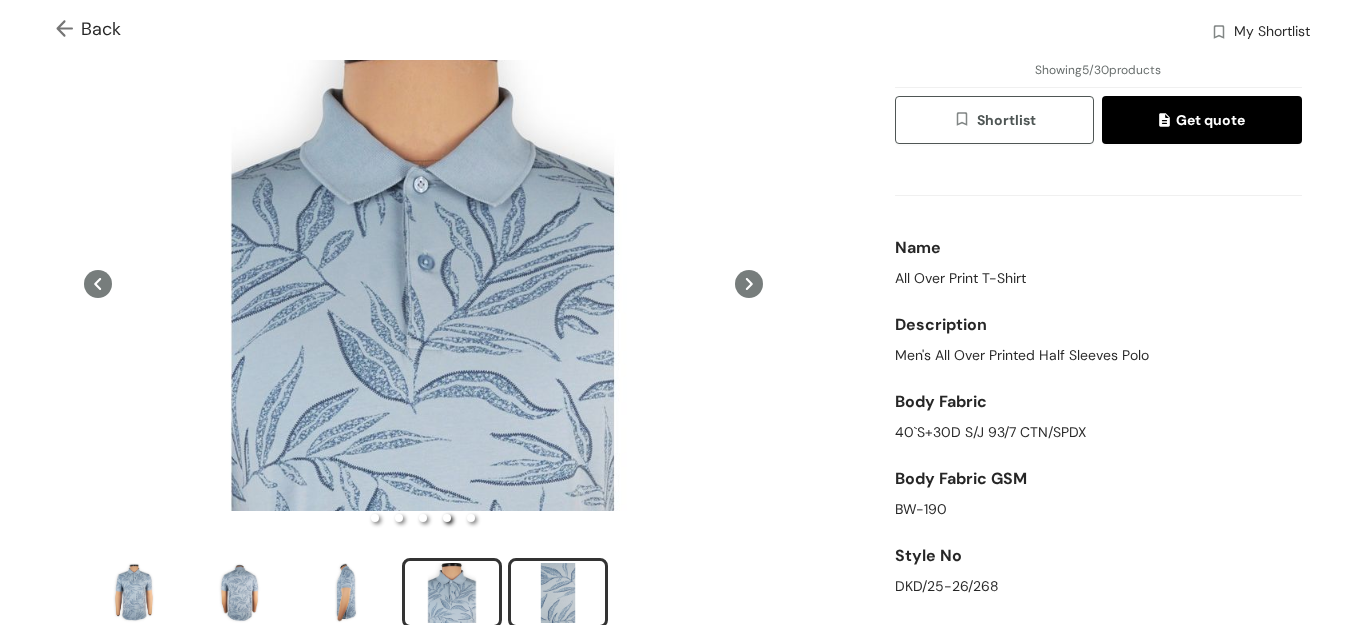 click at bounding box center (558, 593) 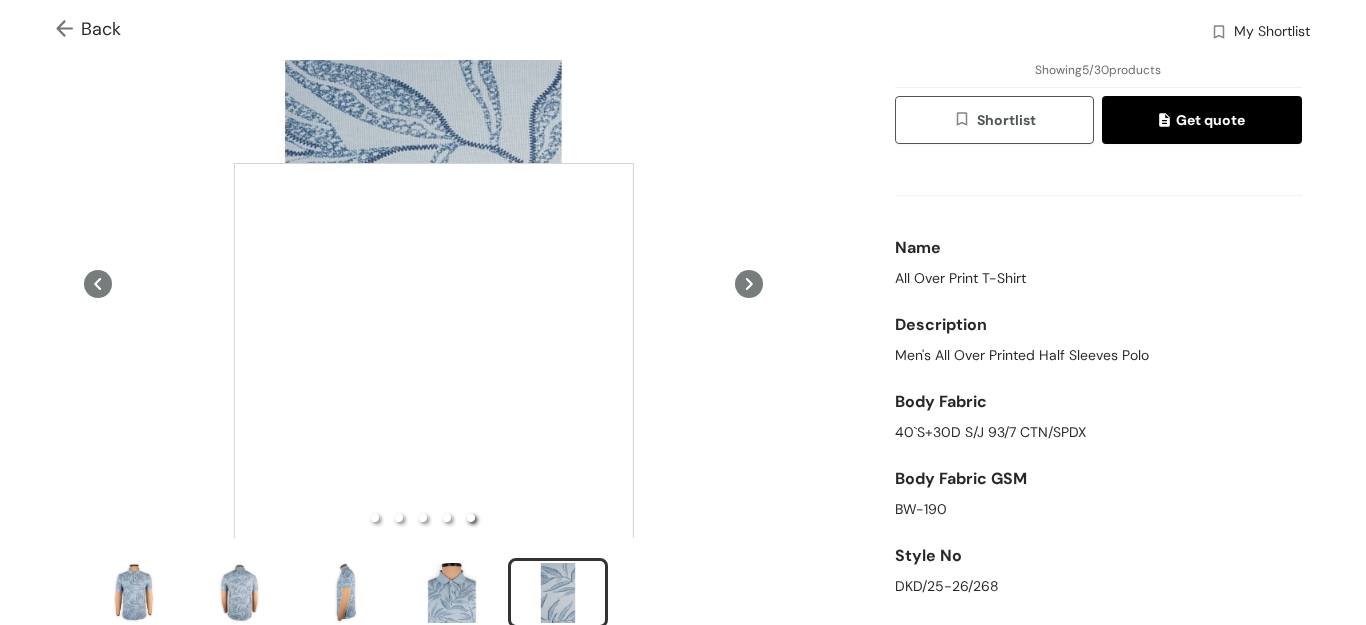 click at bounding box center (434, 363) 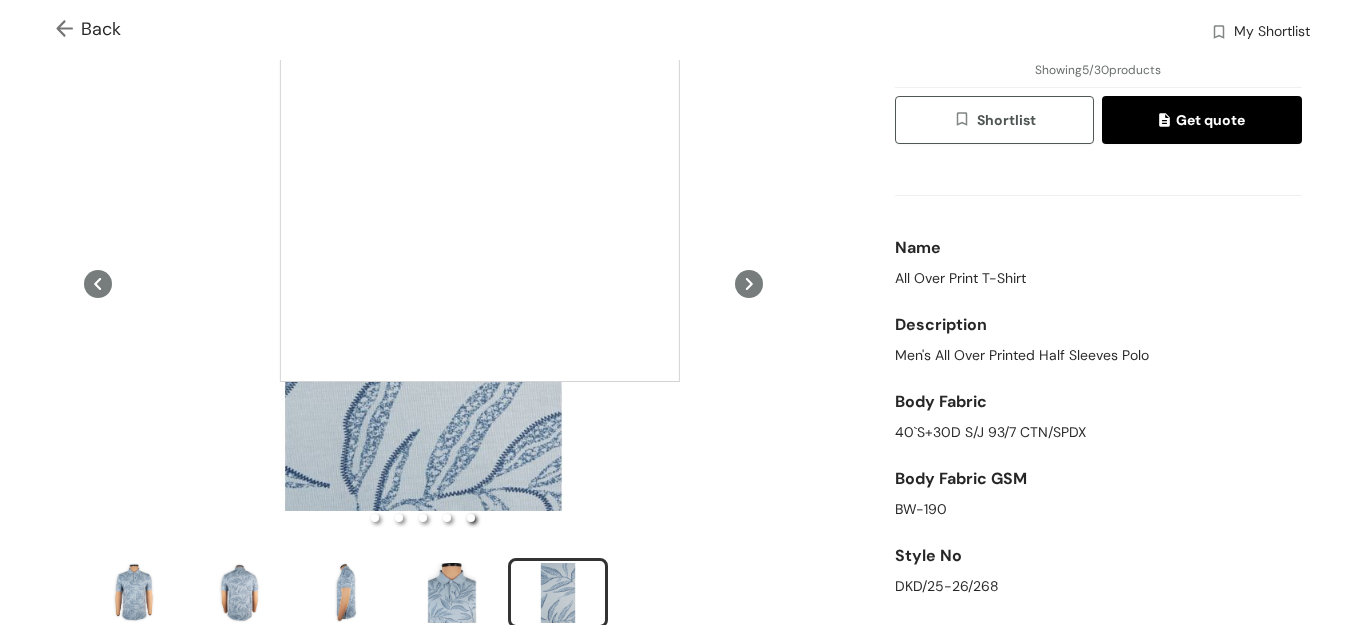 click at bounding box center [480, 182] 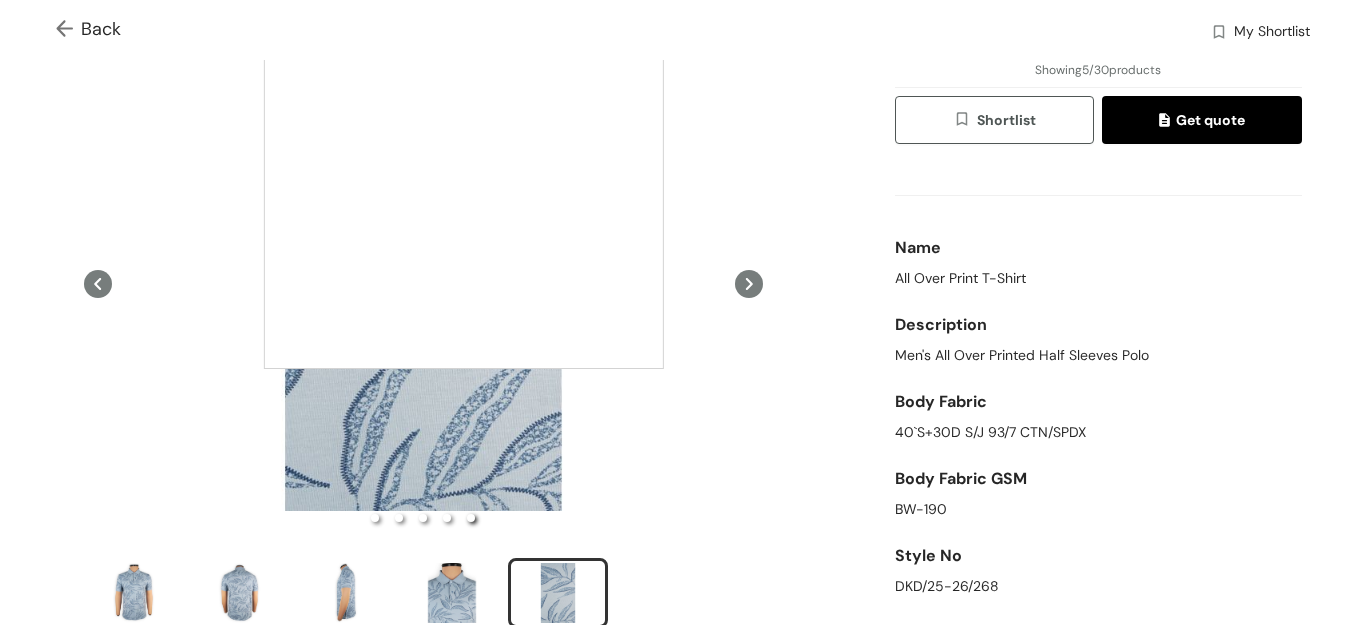 click at bounding box center [464, 169] 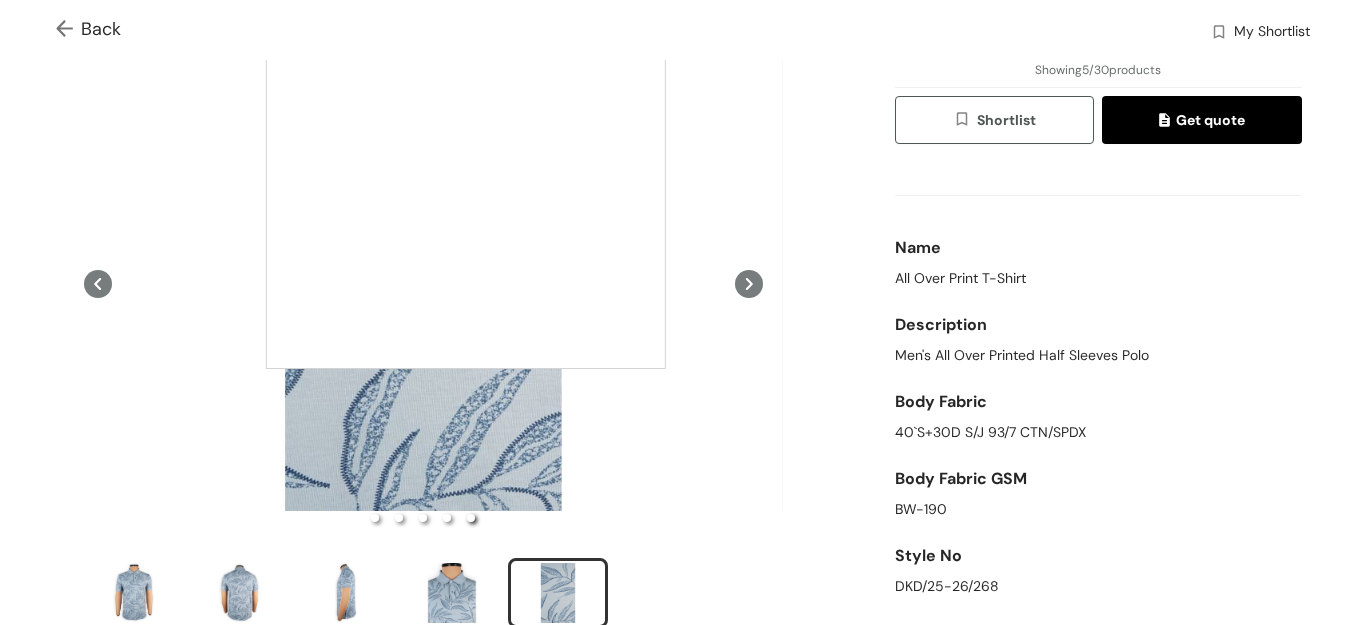 click at bounding box center [466, 169] 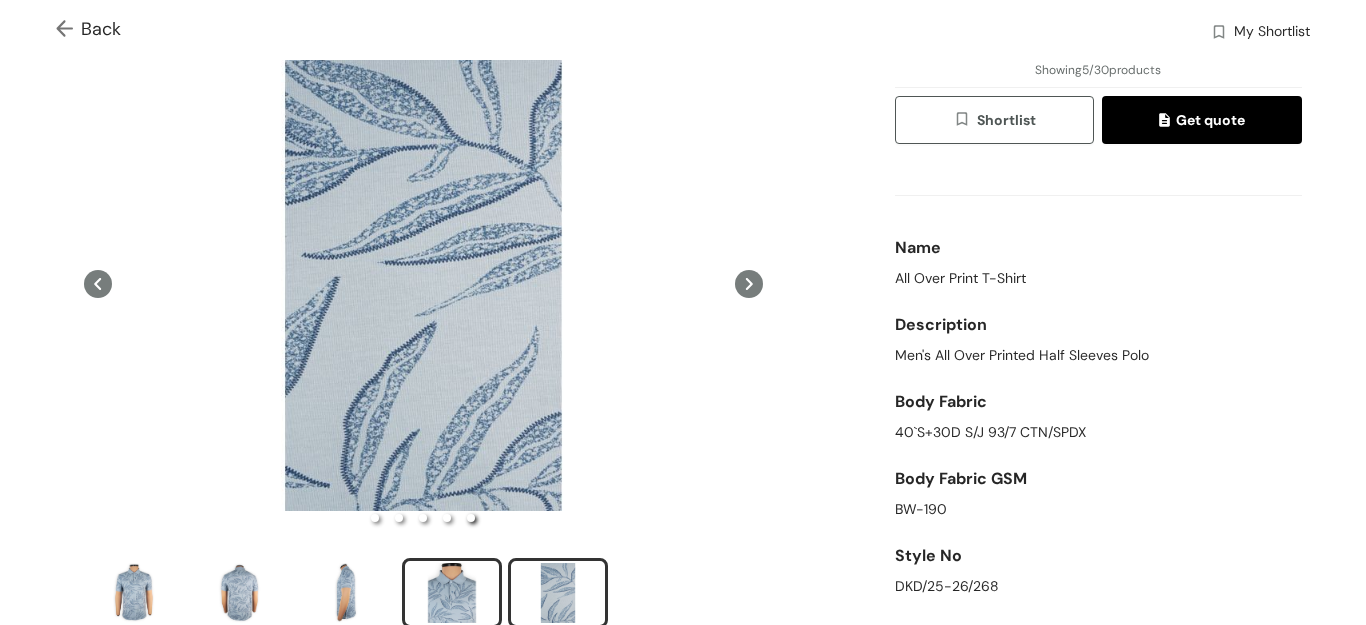 drag, startPoint x: 454, startPoint y: 592, endPoint x: 452, endPoint y: 578, distance: 14.142136 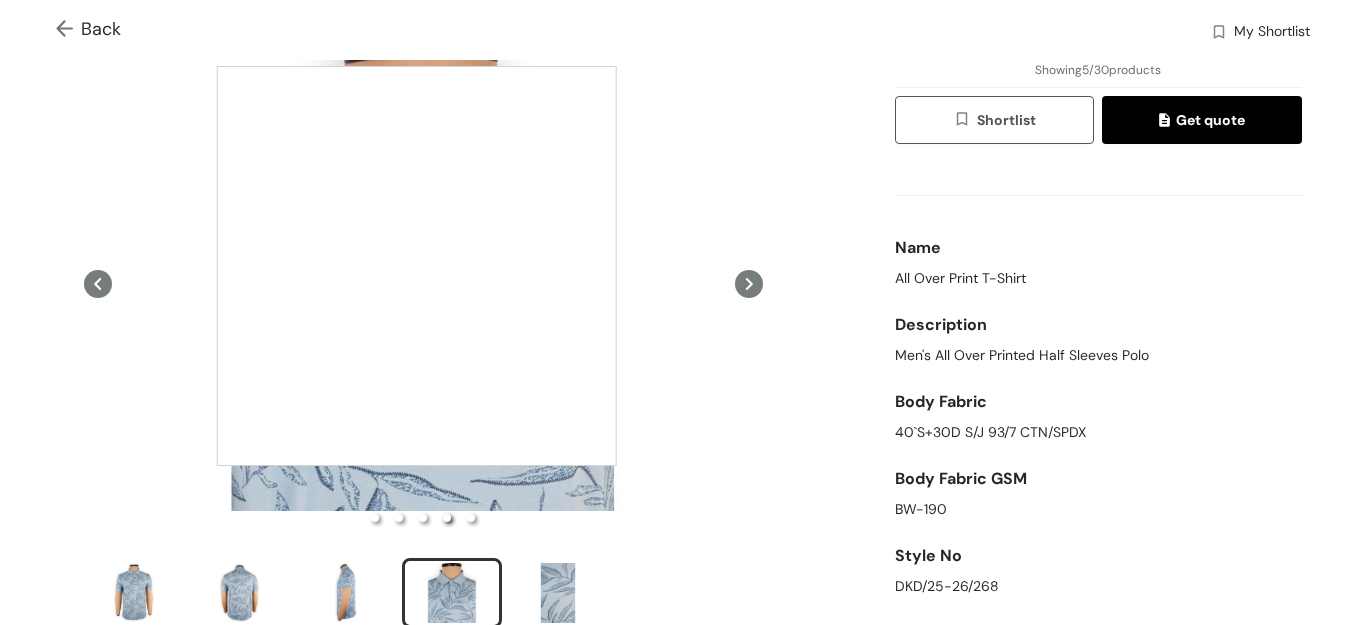 click at bounding box center (417, 266) 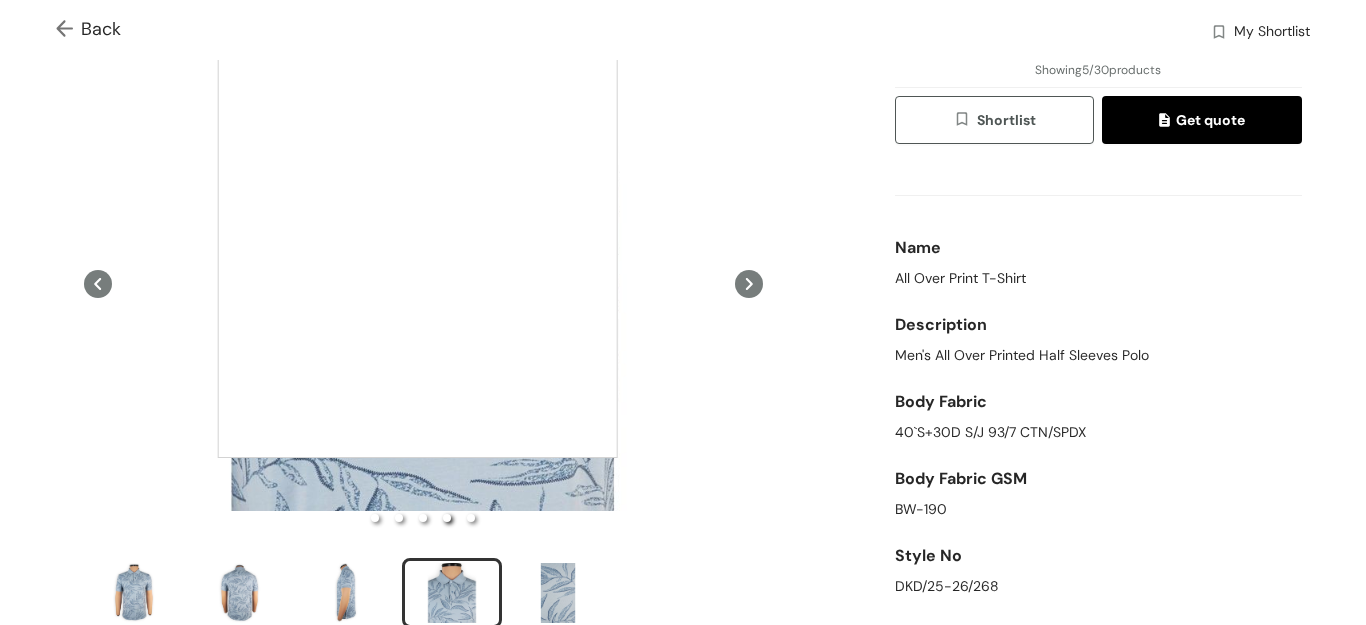 click at bounding box center [418, 258] 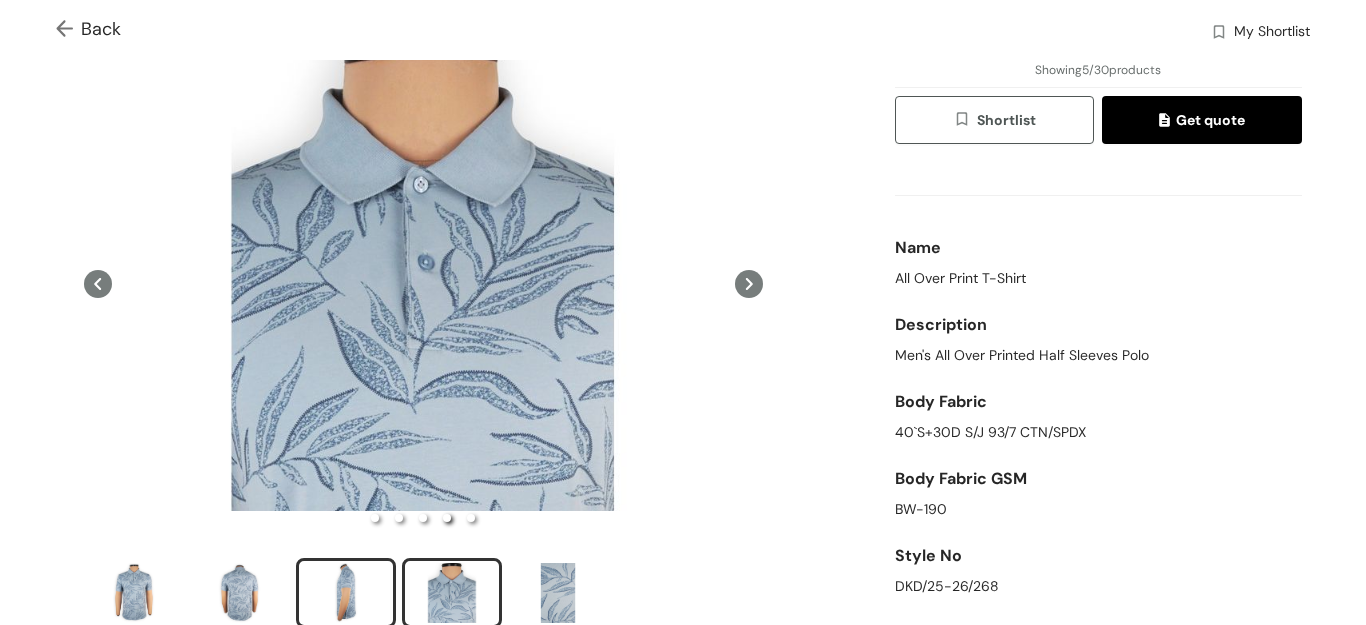 click at bounding box center (346, 593) 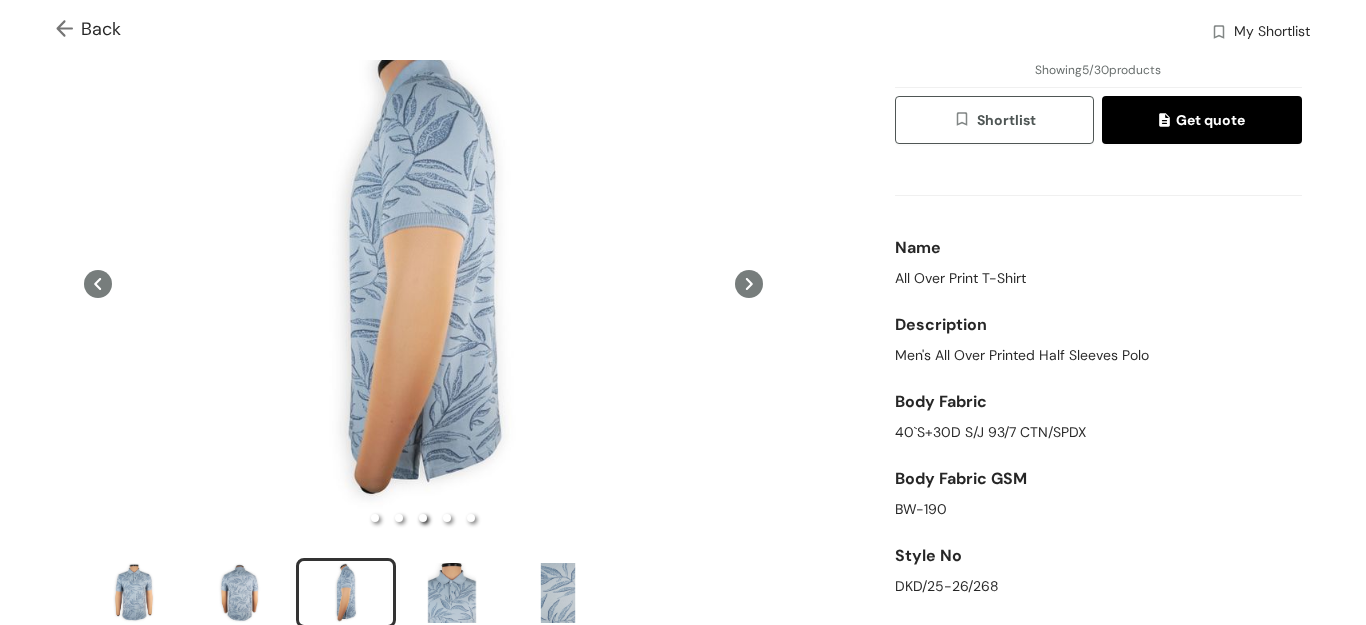 scroll, scrollTop: 0, scrollLeft: 0, axis: both 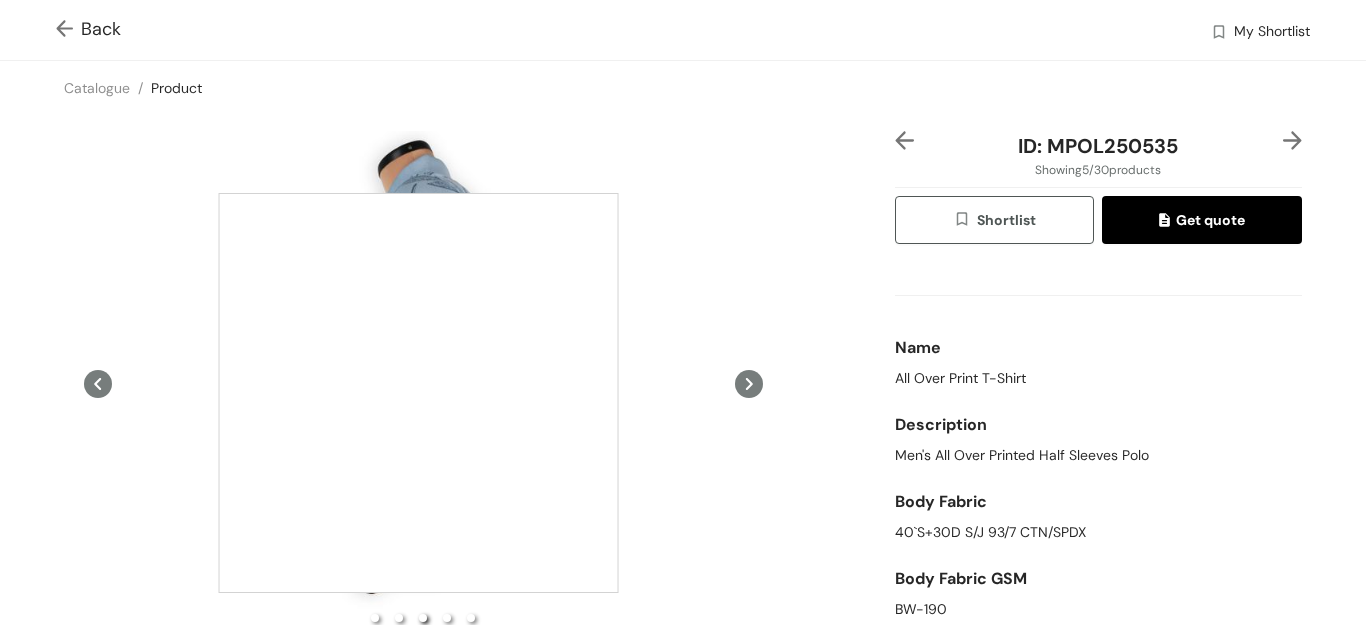 click at bounding box center (419, 393) 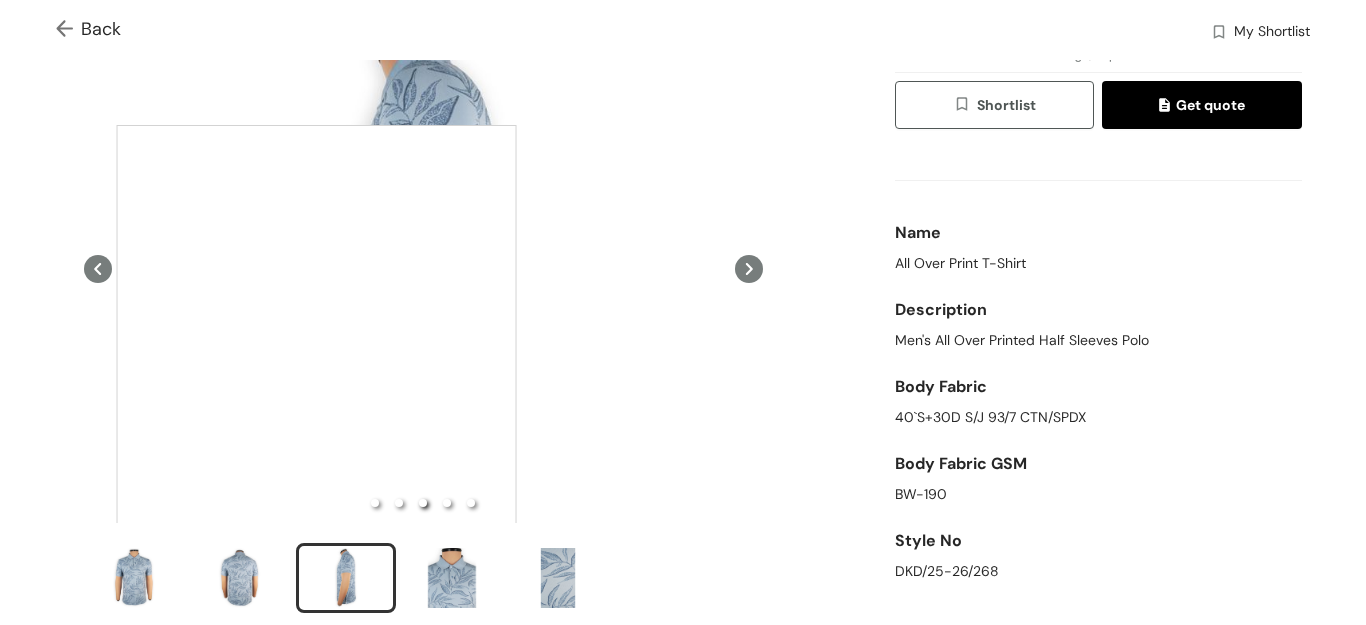 scroll, scrollTop: 300, scrollLeft: 0, axis: vertical 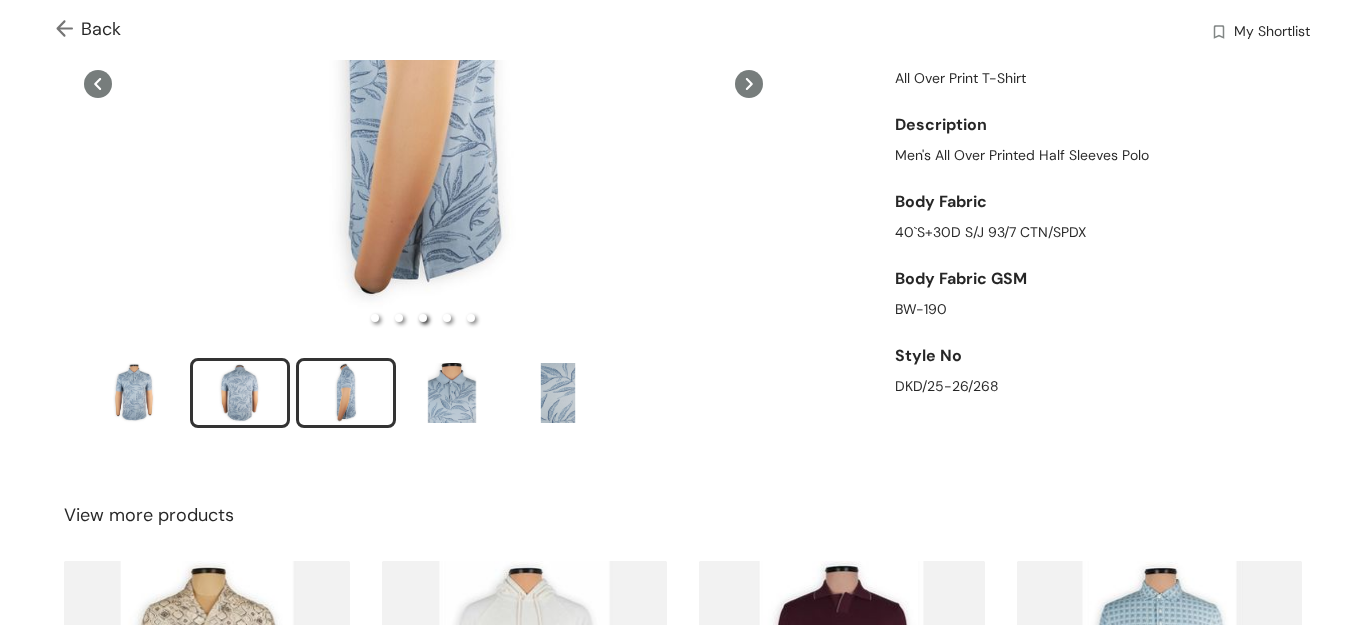 click at bounding box center [240, 393] 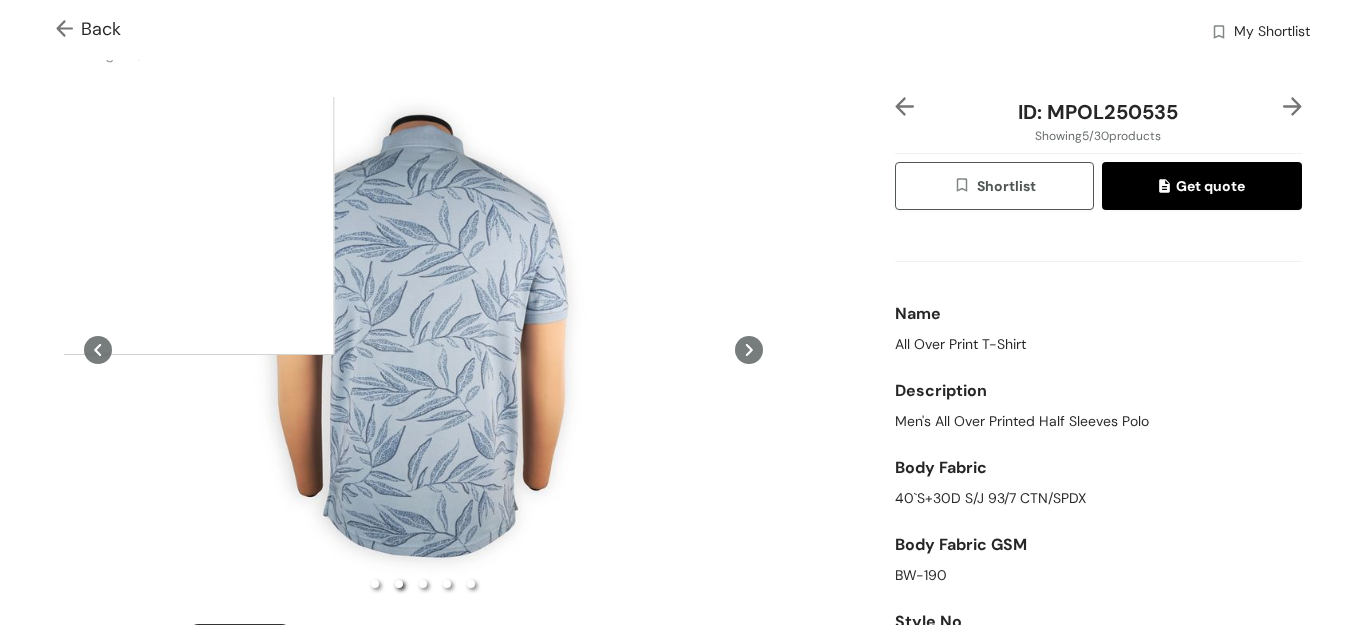scroll, scrollTop: 0, scrollLeft: 0, axis: both 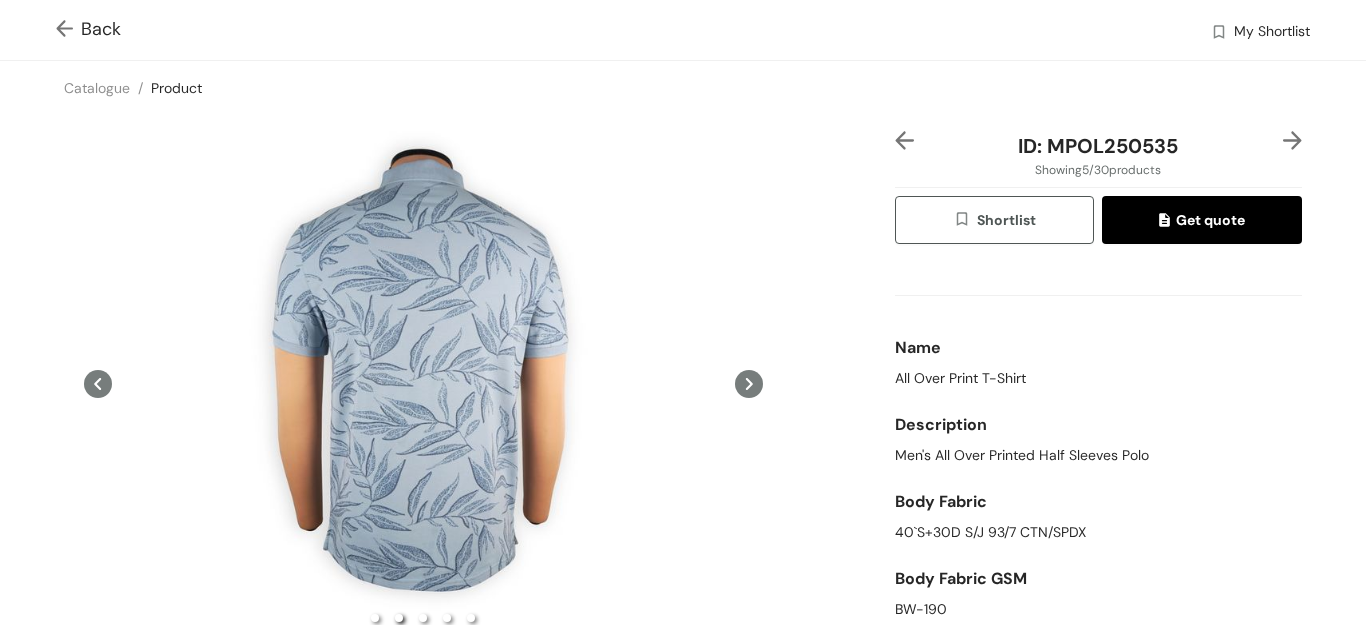 click at bounding box center [68, 30] 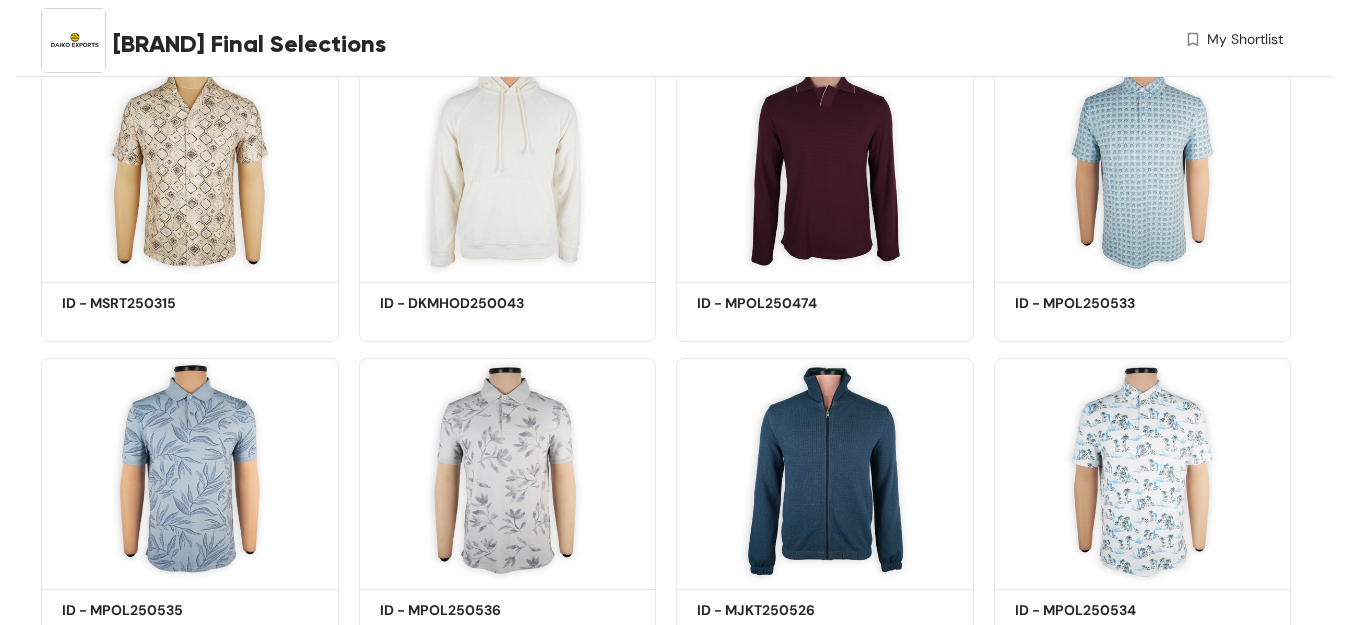scroll, scrollTop: 0, scrollLeft: 0, axis: both 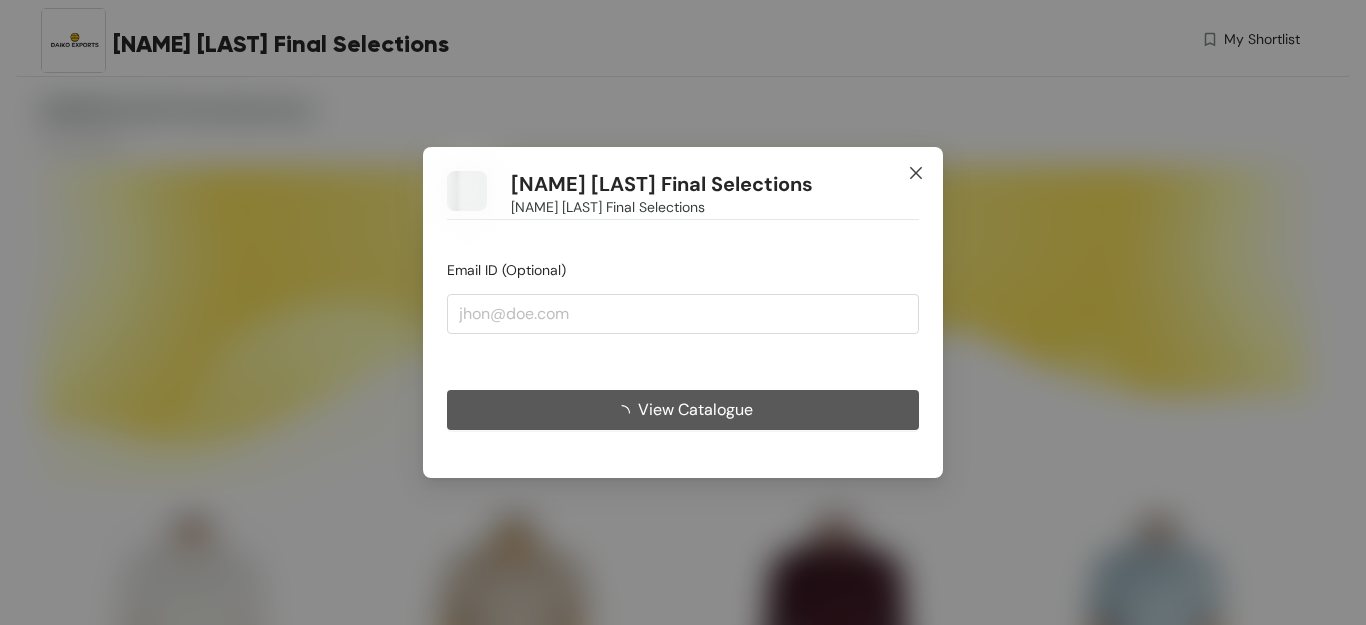 click 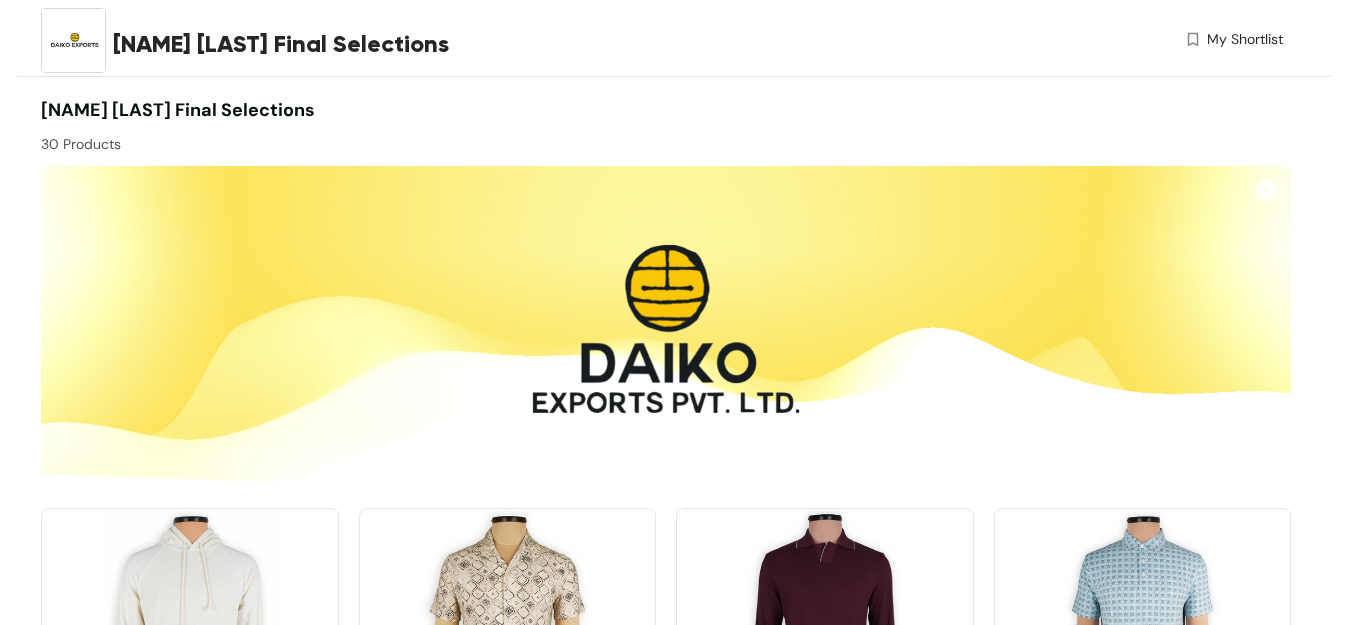 scroll, scrollTop: 264, scrollLeft: 0, axis: vertical 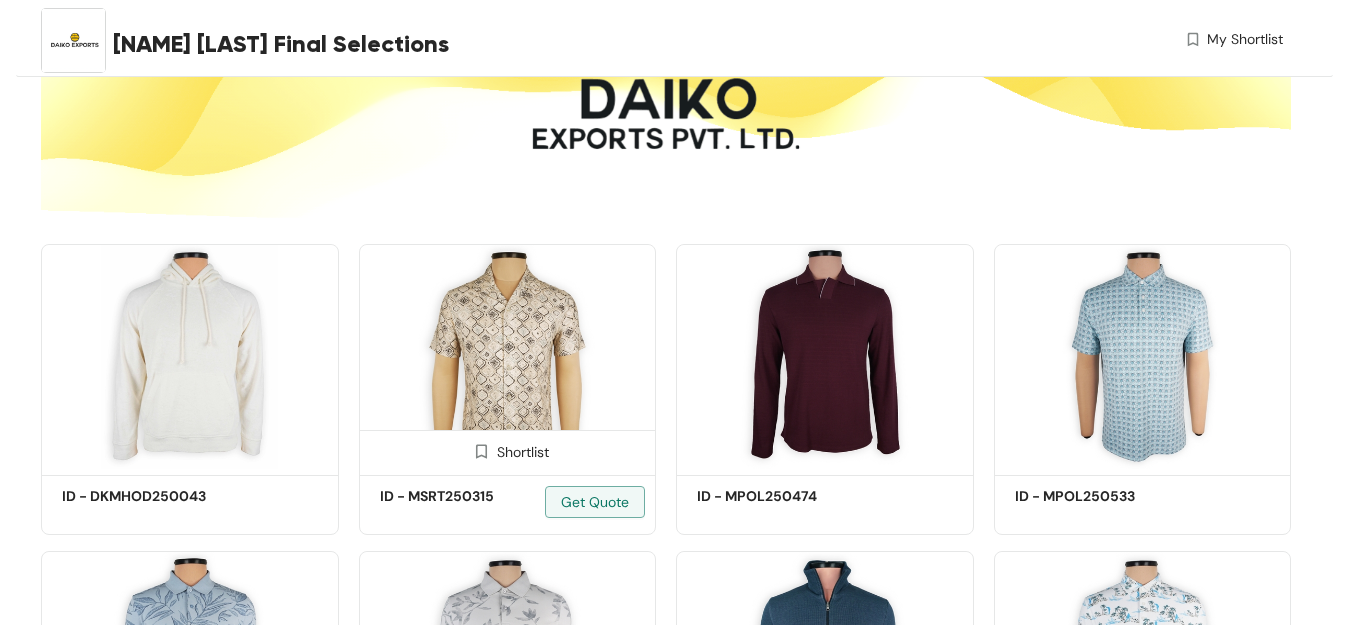click at bounding box center (508, 356) 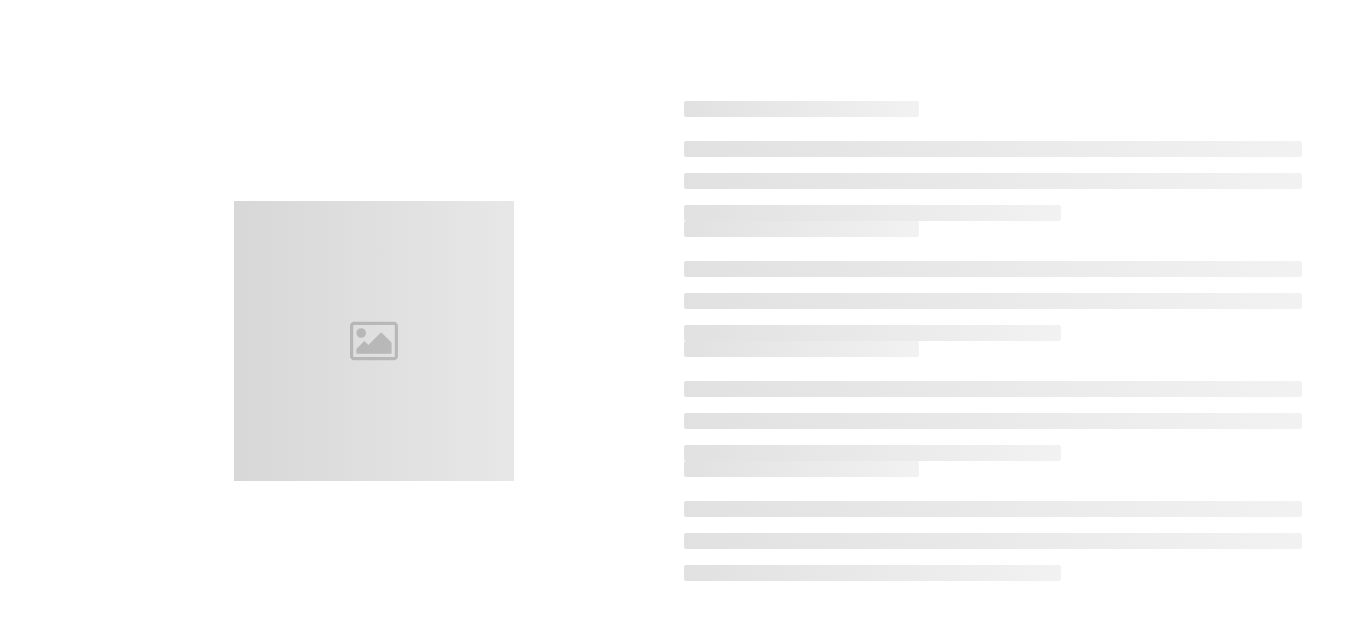 scroll, scrollTop: 0, scrollLeft: 0, axis: both 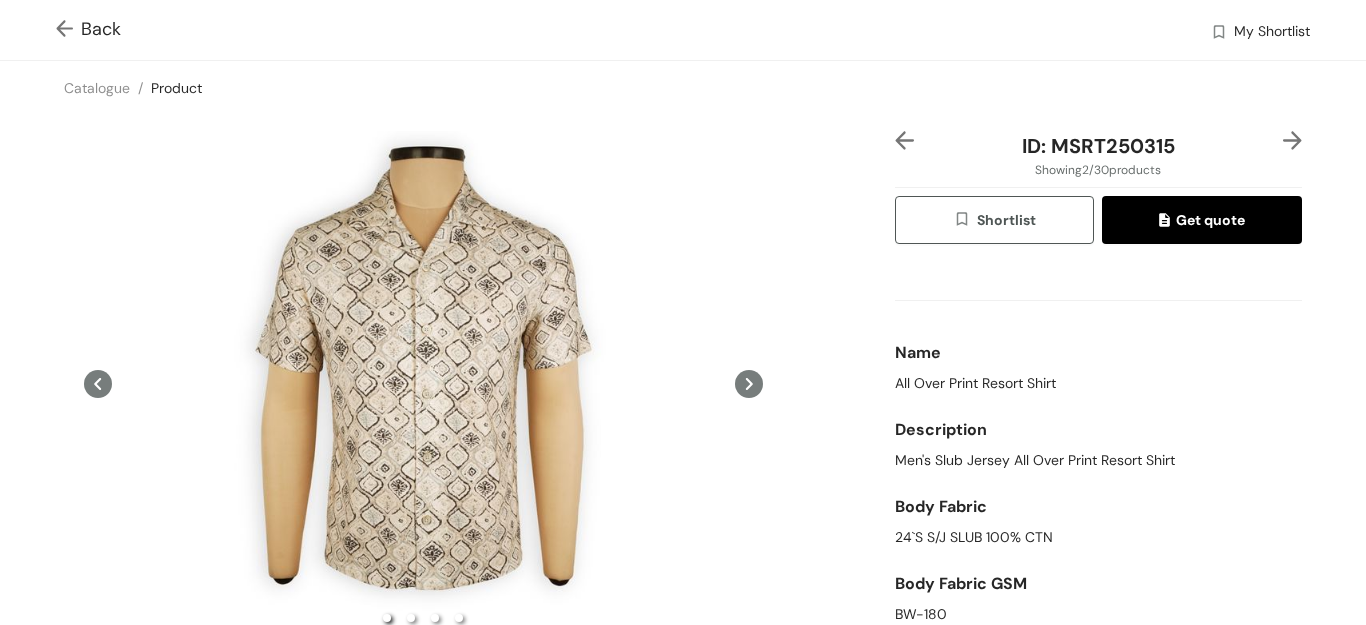 click on "Back" at bounding box center [88, 29] 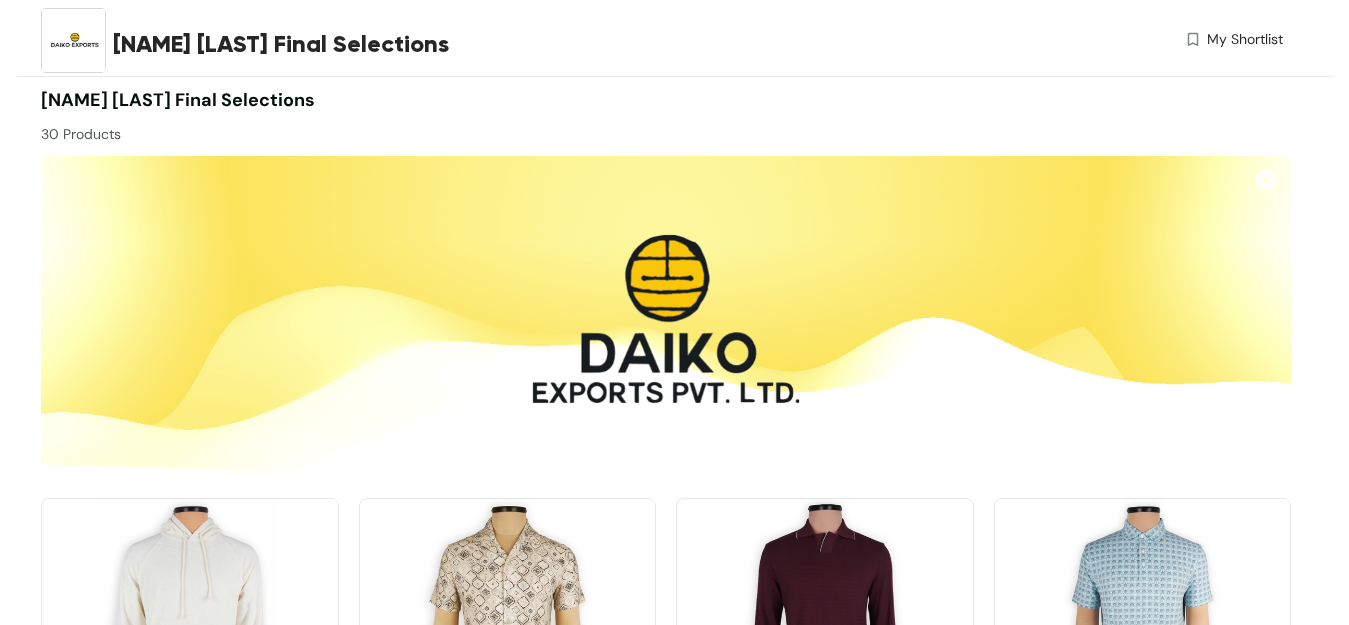 scroll, scrollTop: 0, scrollLeft: 0, axis: both 